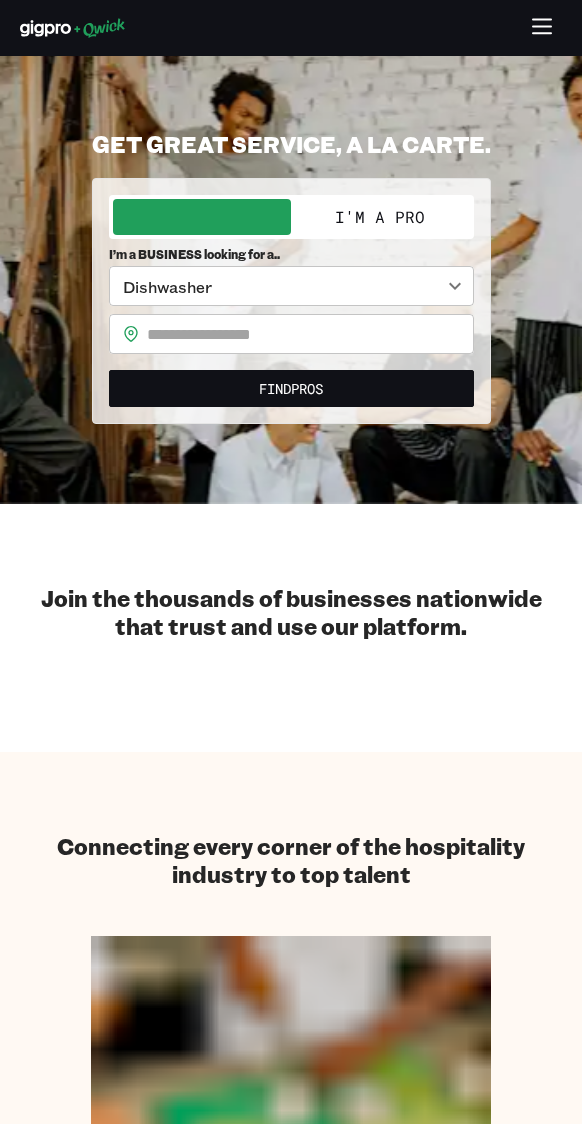 scroll, scrollTop: 0, scrollLeft: 0, axis: both 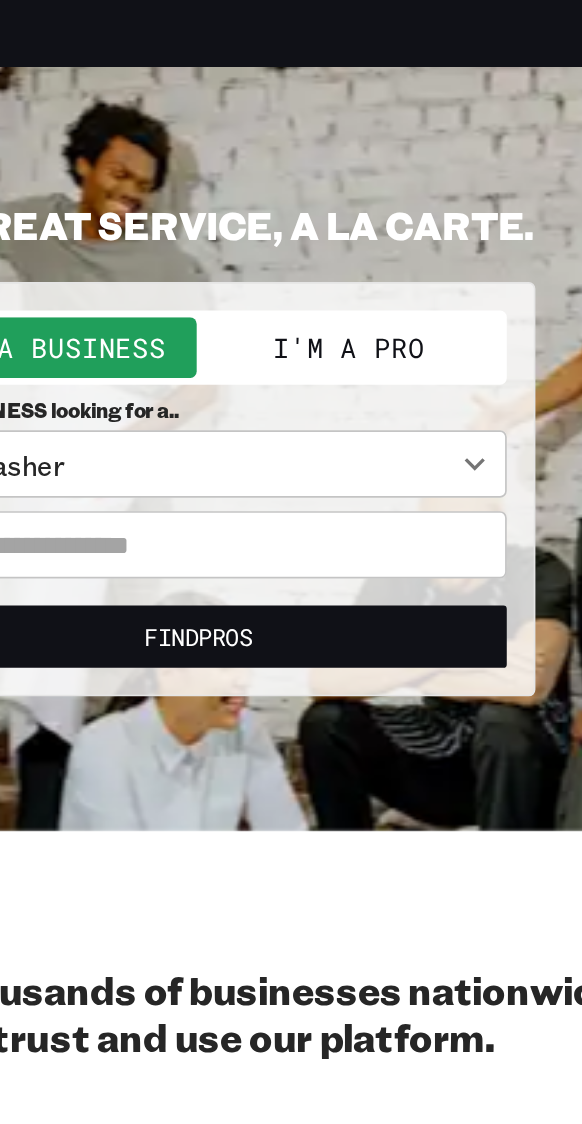 click on "I'm a Pro" at bounding box center [380, 217] 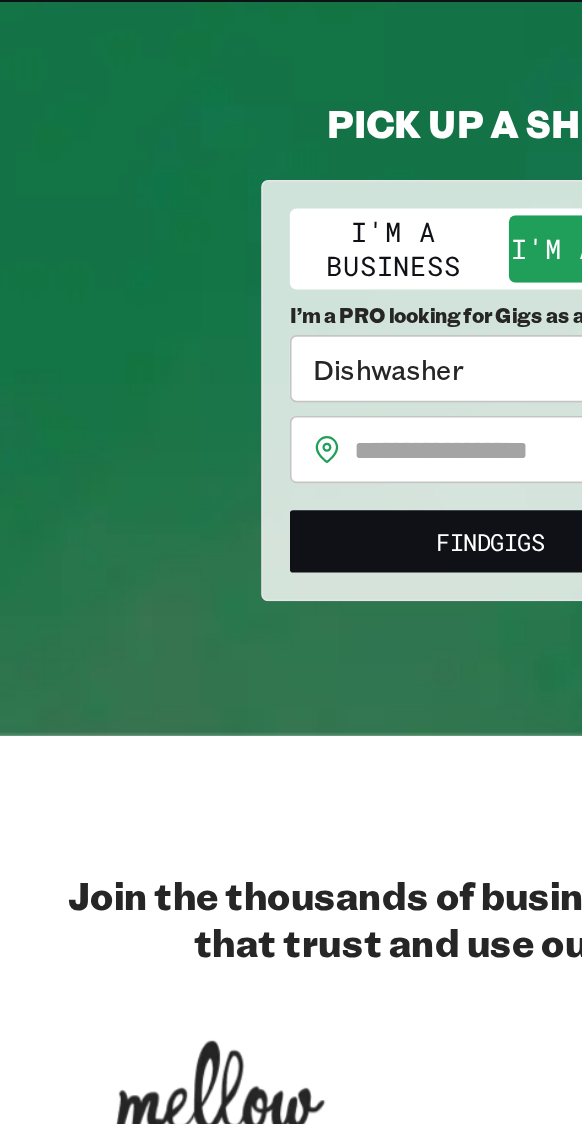 scroll, scrollTop: 0, scrollLeft: 0, axis: both 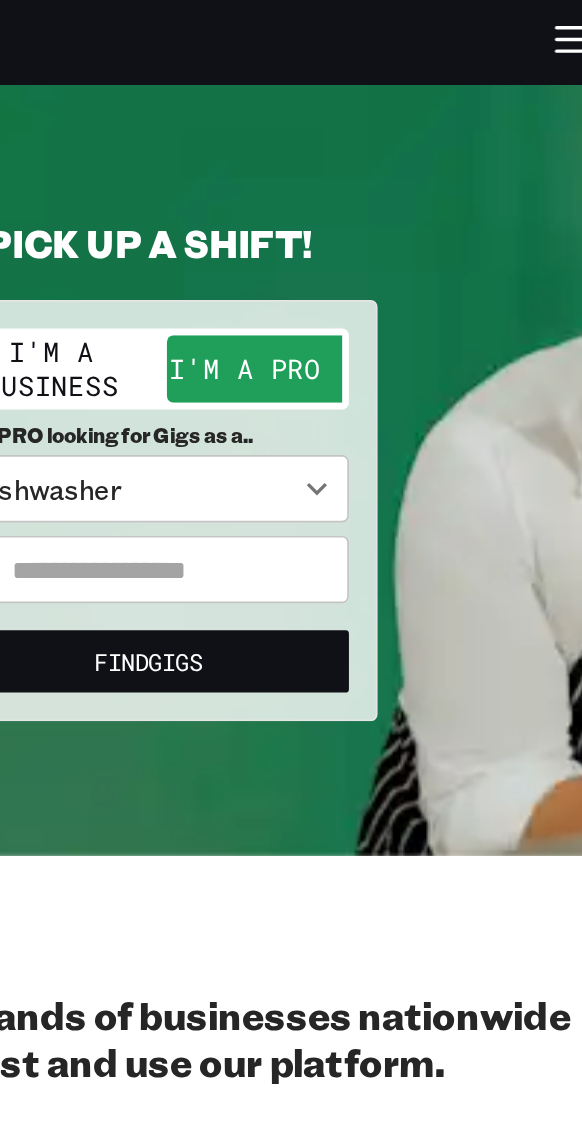 click at bounding box center (310, 338) 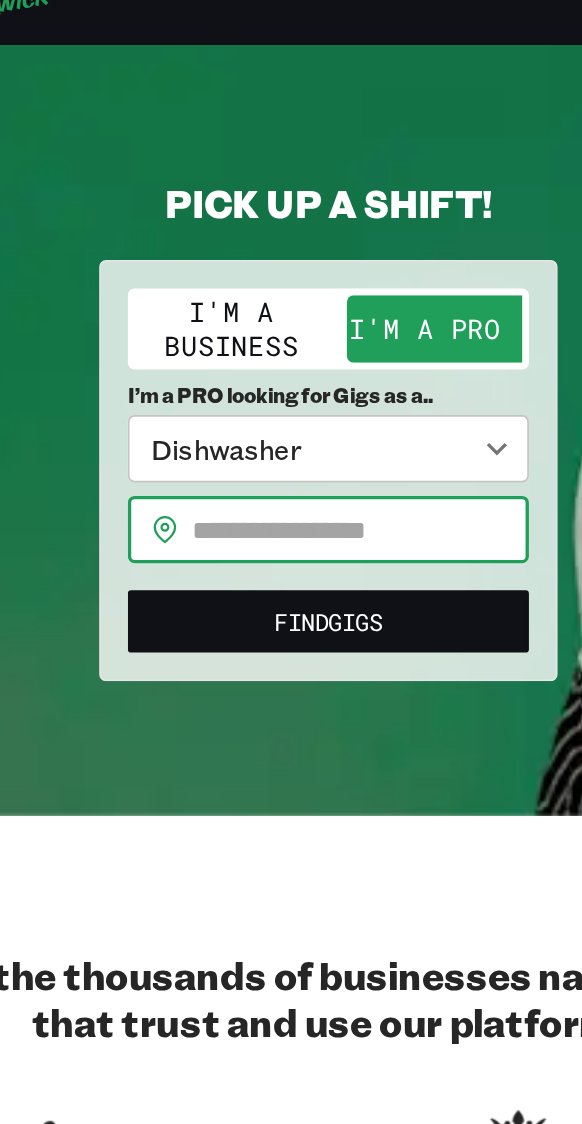 type on "*****" 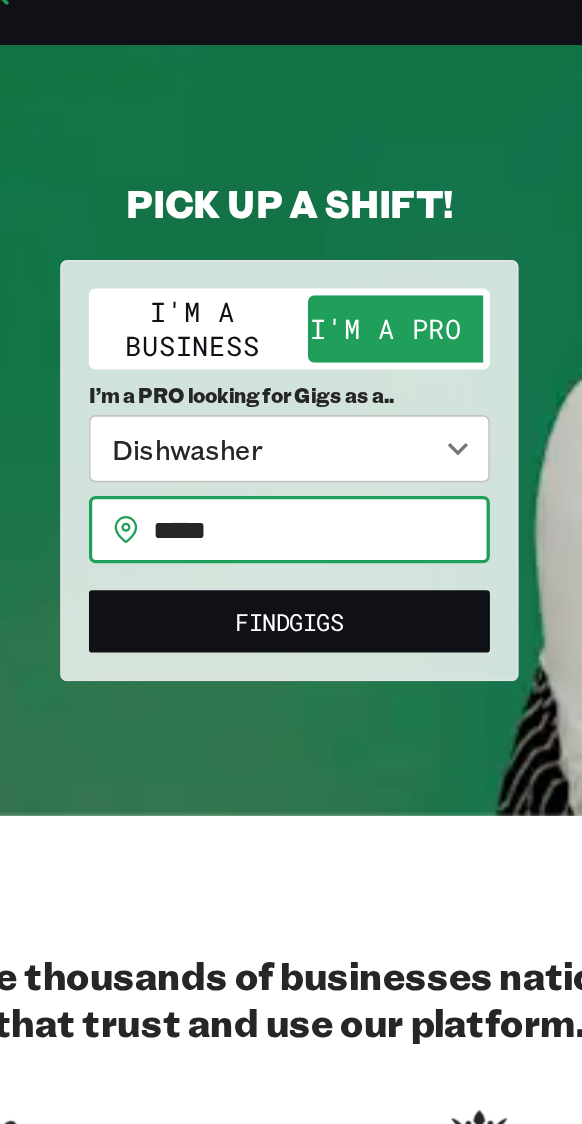 click on "Find  Gigs" at bounding box center (291, 392) 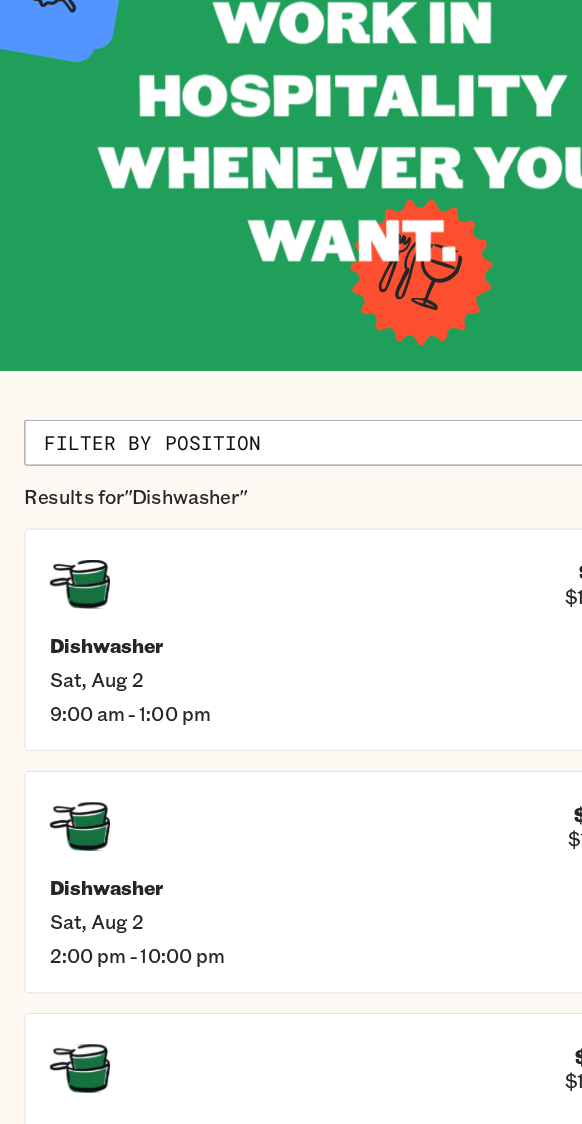 scroll, scrollTop: 4, scrollLeft: 0, axis: vertical 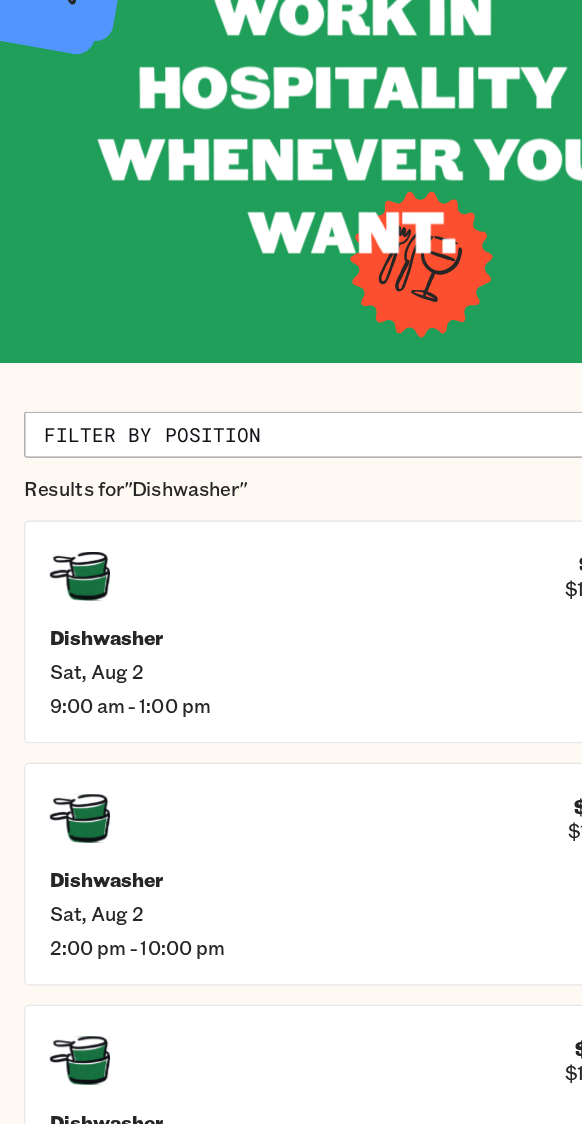 click on "Dishwasher $[PRICE] $[PRICE]/hr [DAY], [MONTH] [DATE] [TIME] - [TIME]" at bounding box center [291, 908] 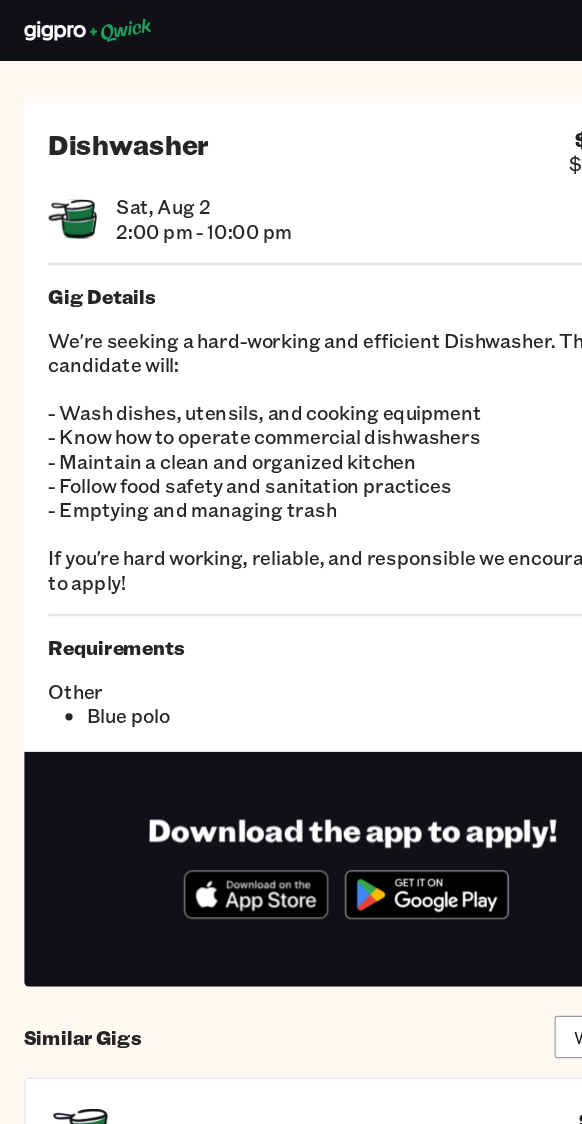 scroll, scrollTop: 0, scrollLeft: 0, axis: both 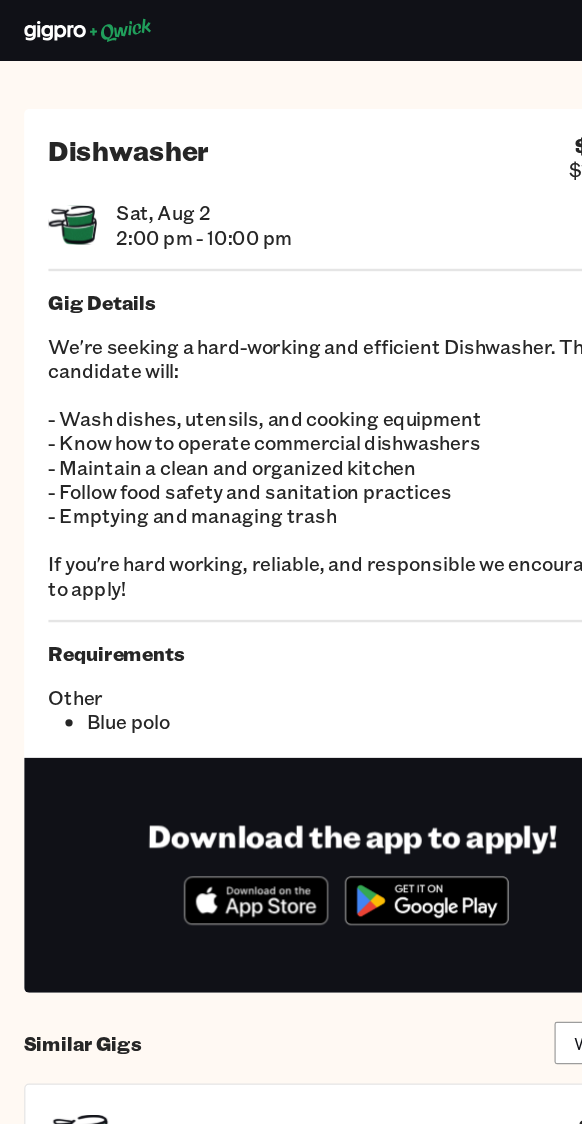 click on "2:00 pm - 10:00 pm" at bounding box center (168, 196) 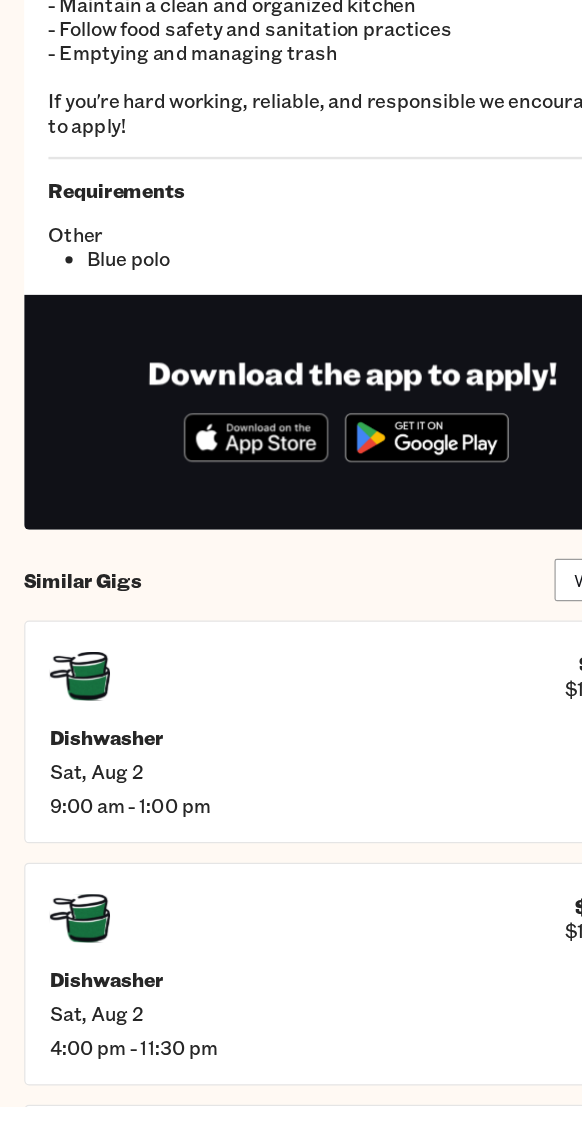 scroll, scrollTop: 172, scrollLeft: 0, axis: vertical 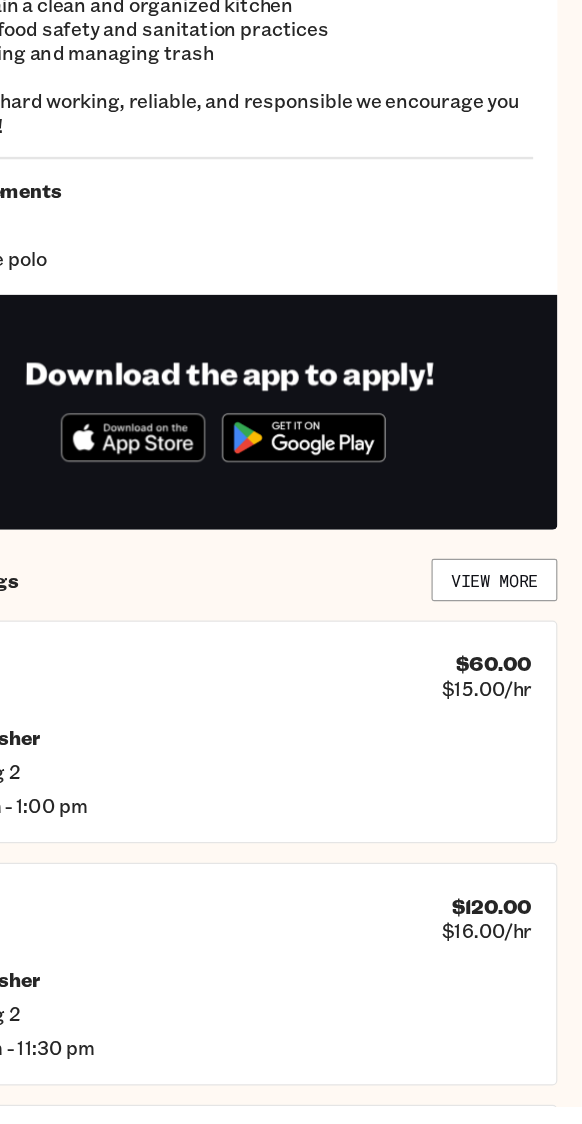 click on "View More" at bounding box center [510, 689] 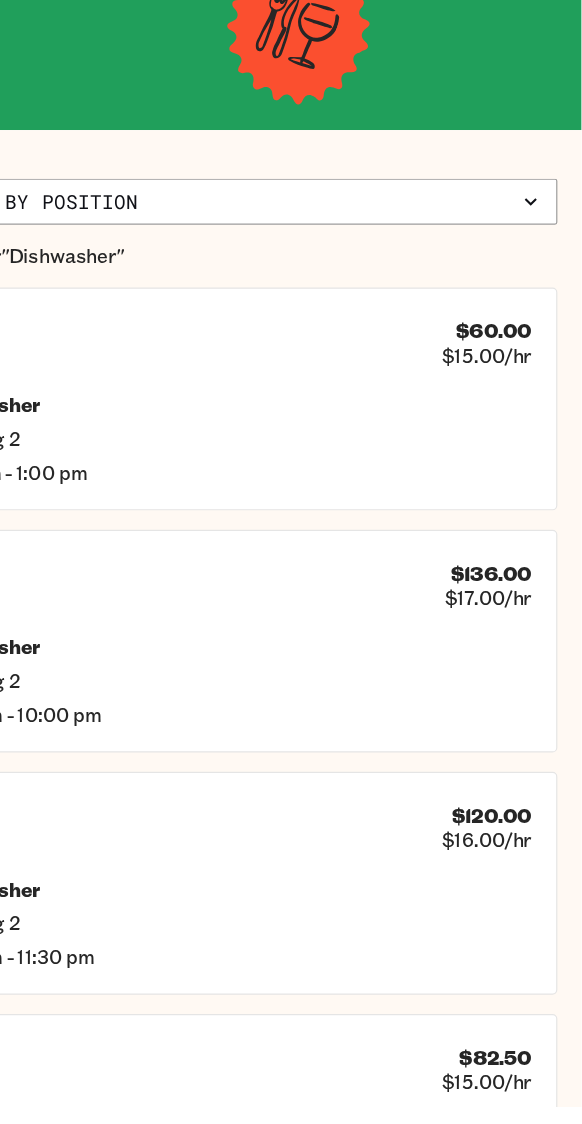 scroll, scrollTop: 0, scrollLeft: 0, axis: both 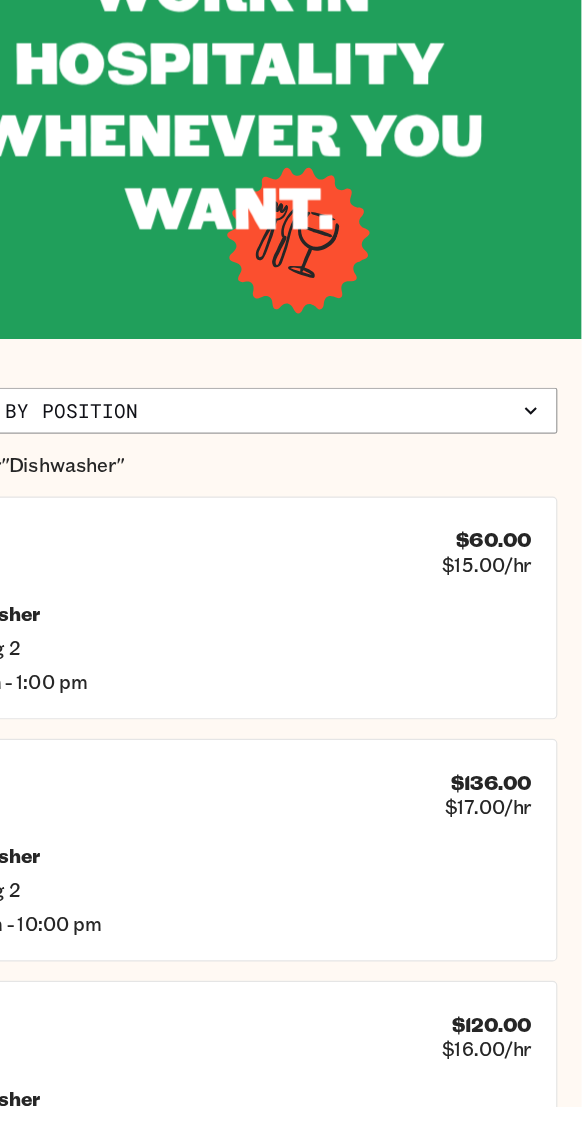 click on "Filter by position" at bounding box center (291, 549) 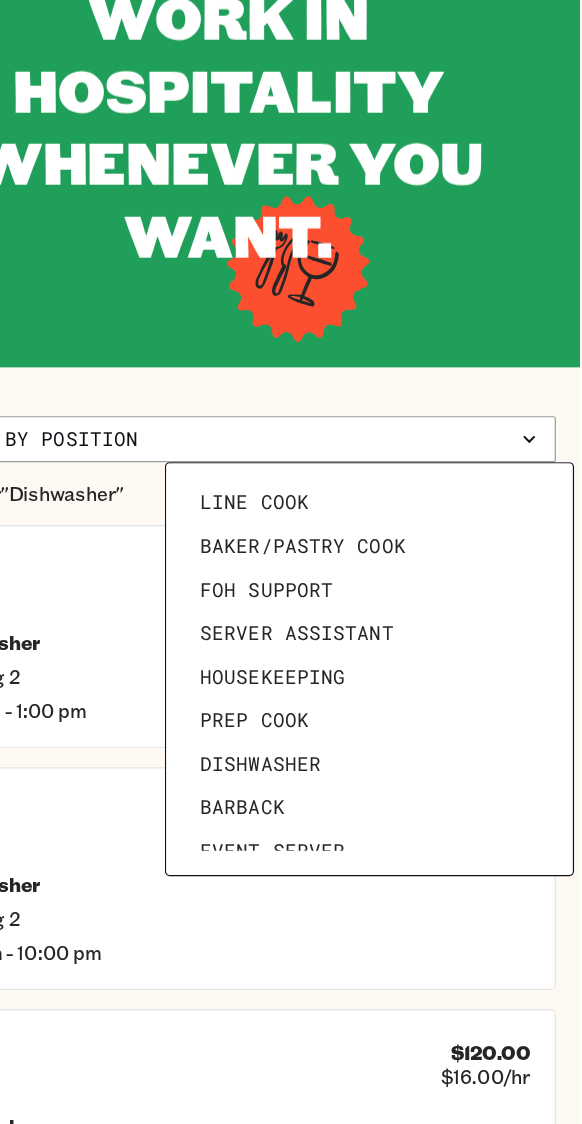 scroll, scrollTop: 275, scrollLeft: 0, axis: vertical 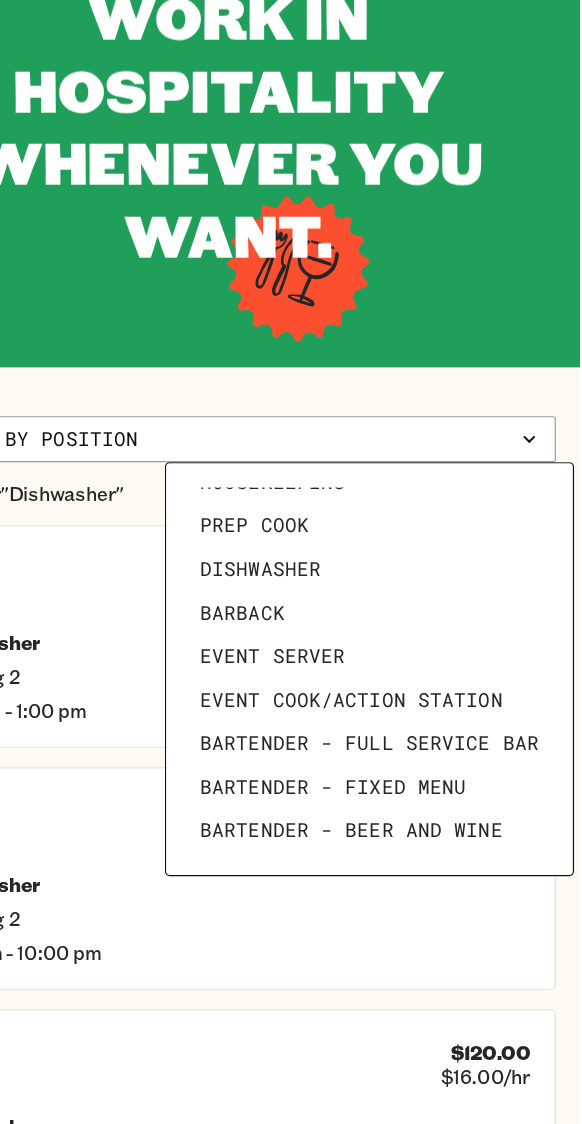 click on "Prep Cook" at bounding box center [312, 620] 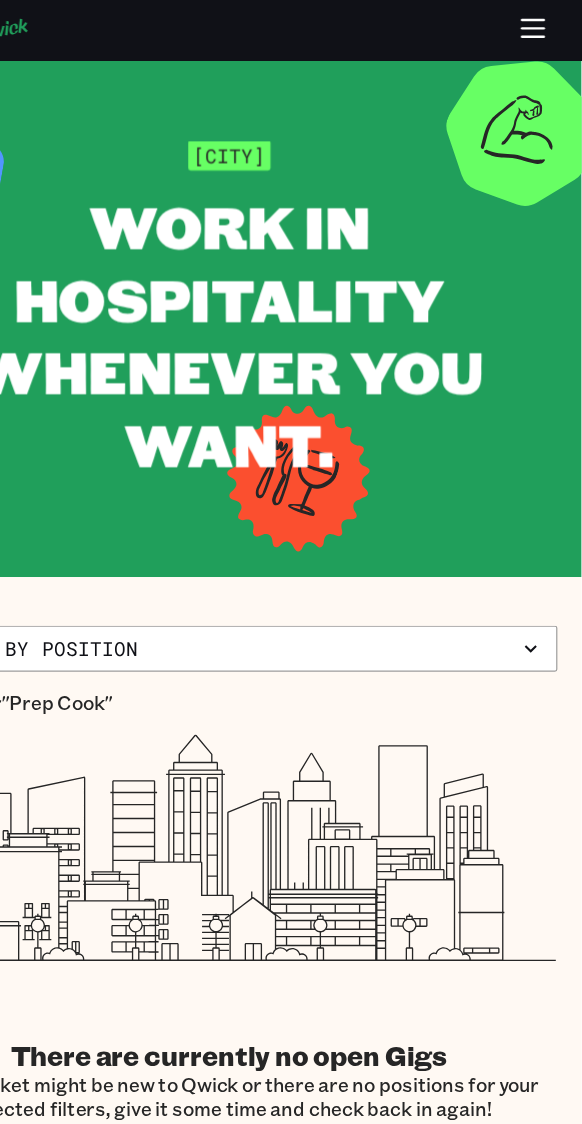 scroll, scrollTop: 0, scrollLeft: 0, axis: both 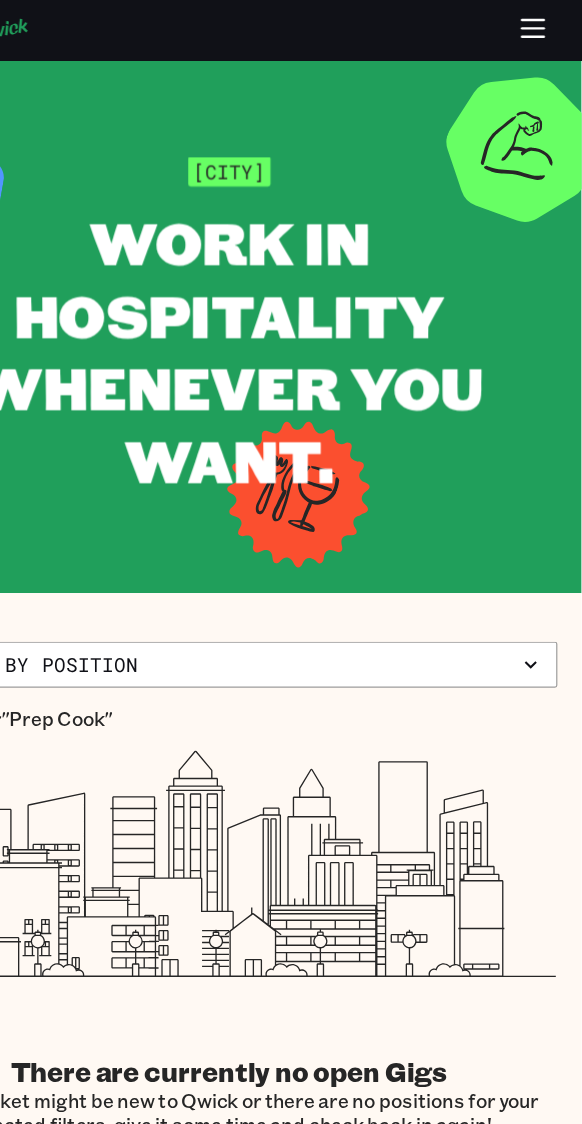 click on "Filter by position" at bounding box center (291, 549) 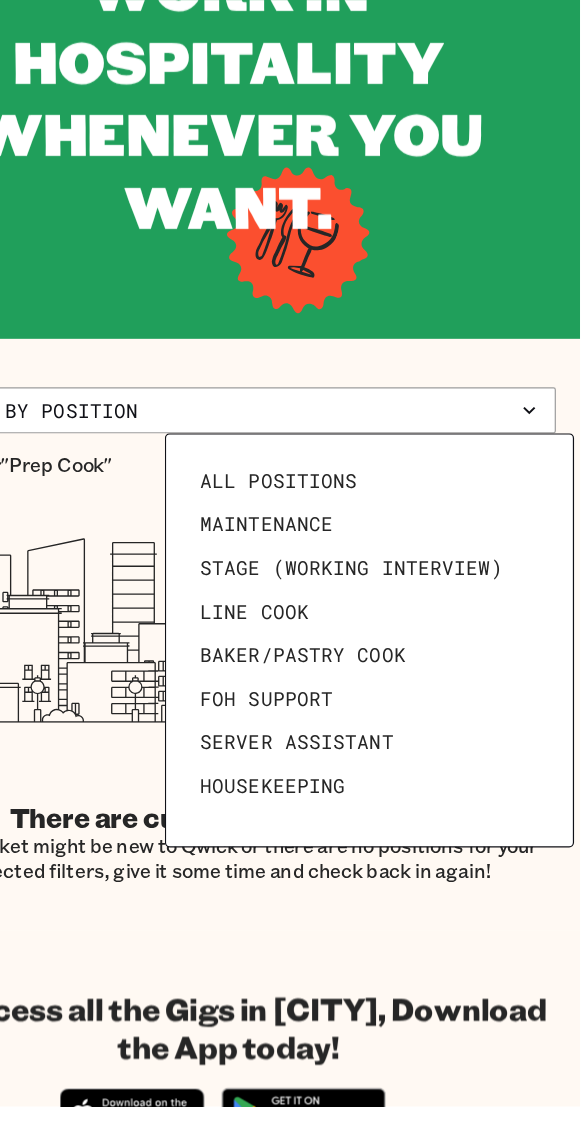 scroll, scrollTop: 13, scrollLeft: 0, axis: vertical 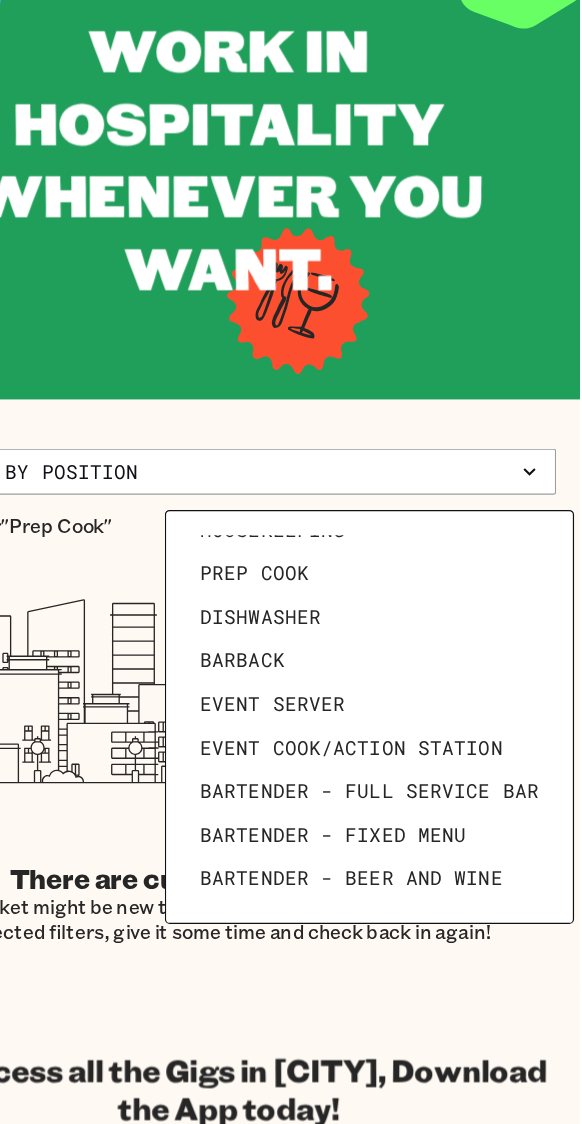 click on "Dishwasher" at bounding box center (407, 656) 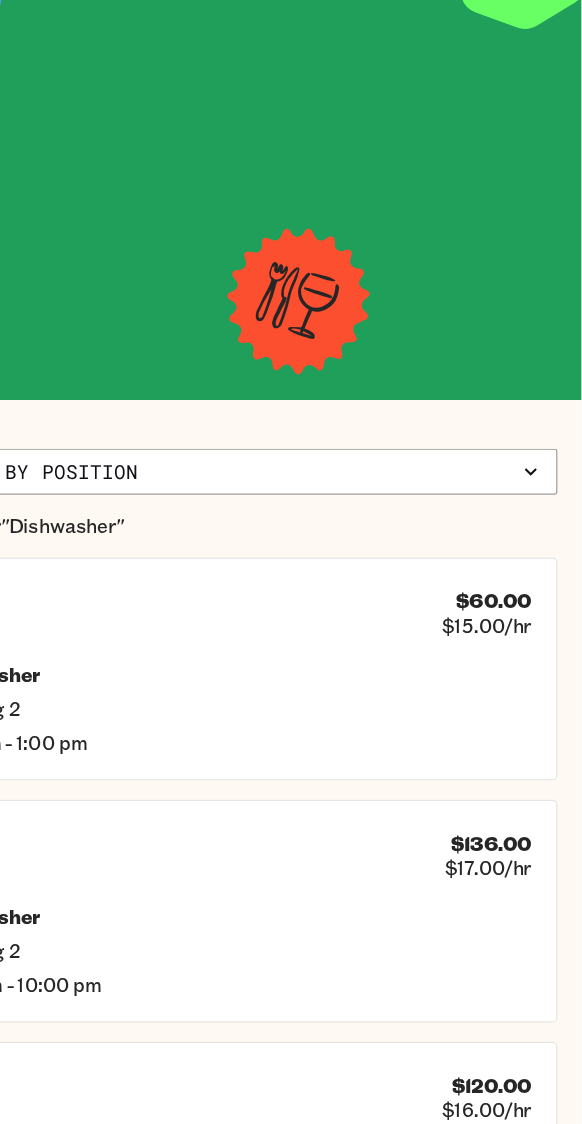scroll, scrollTop: 0, scrollLeft: 0, axis: both 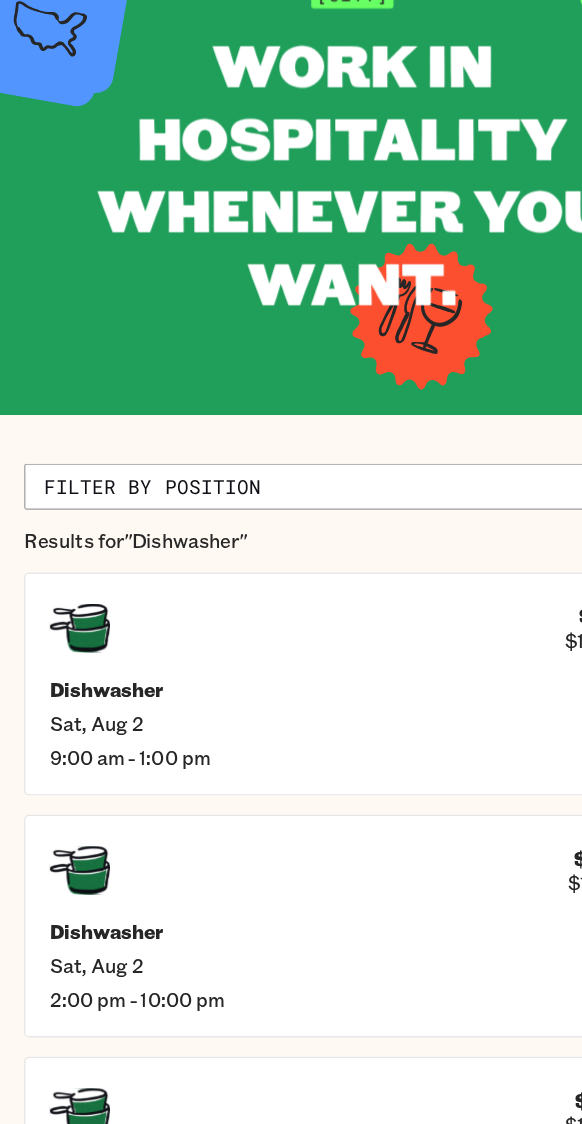 click on "Filter by position" at bounding box center [291, 549] 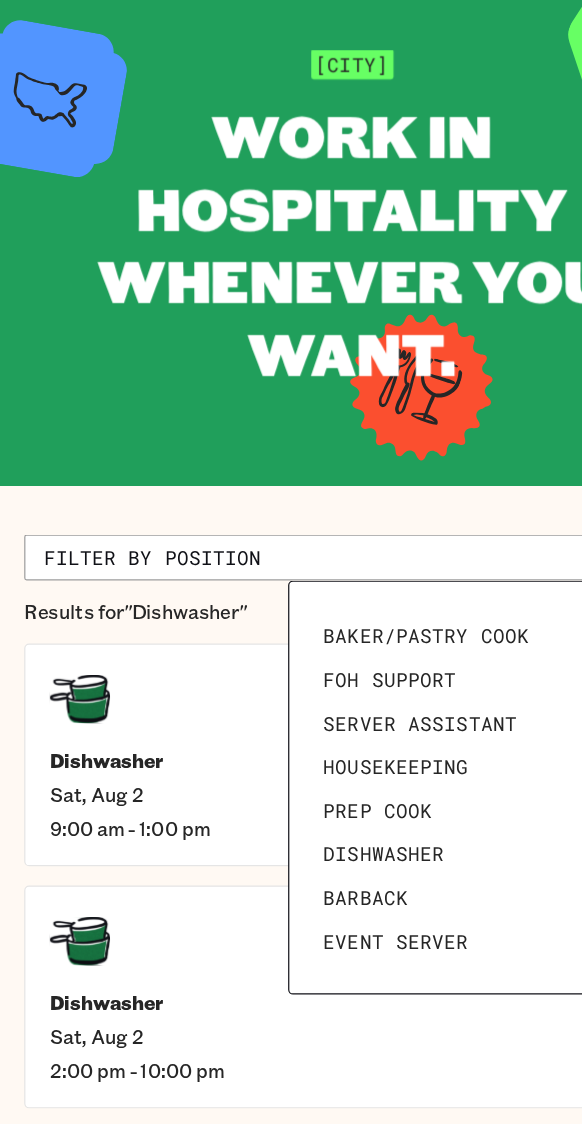 scroll, scrollTop: 275, scrollLeft: 0, axis: vertical 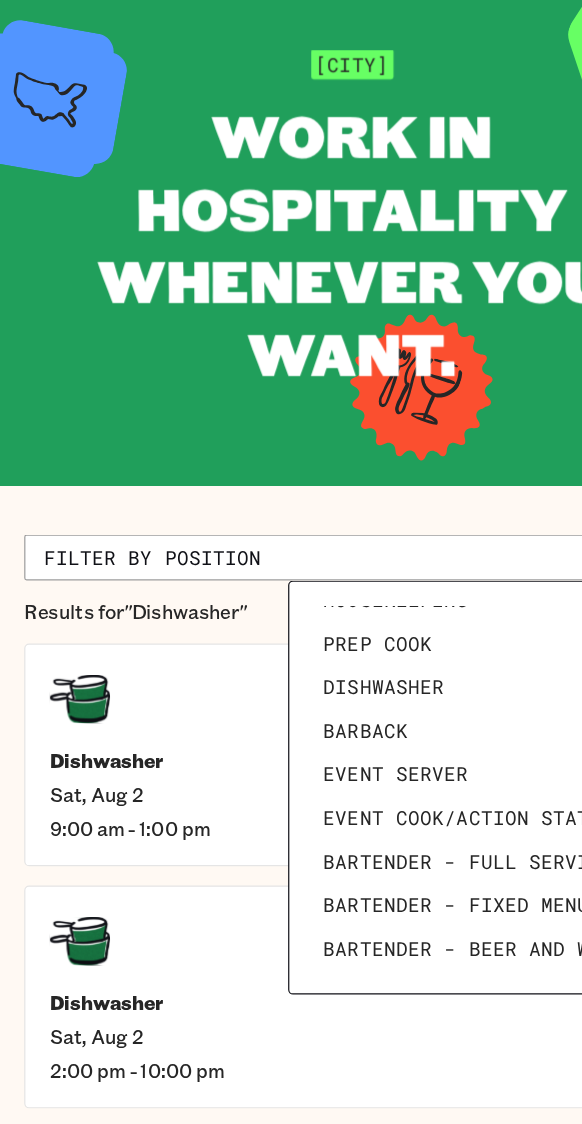 click on "Dishwasher" at bounding box center (317, 656) 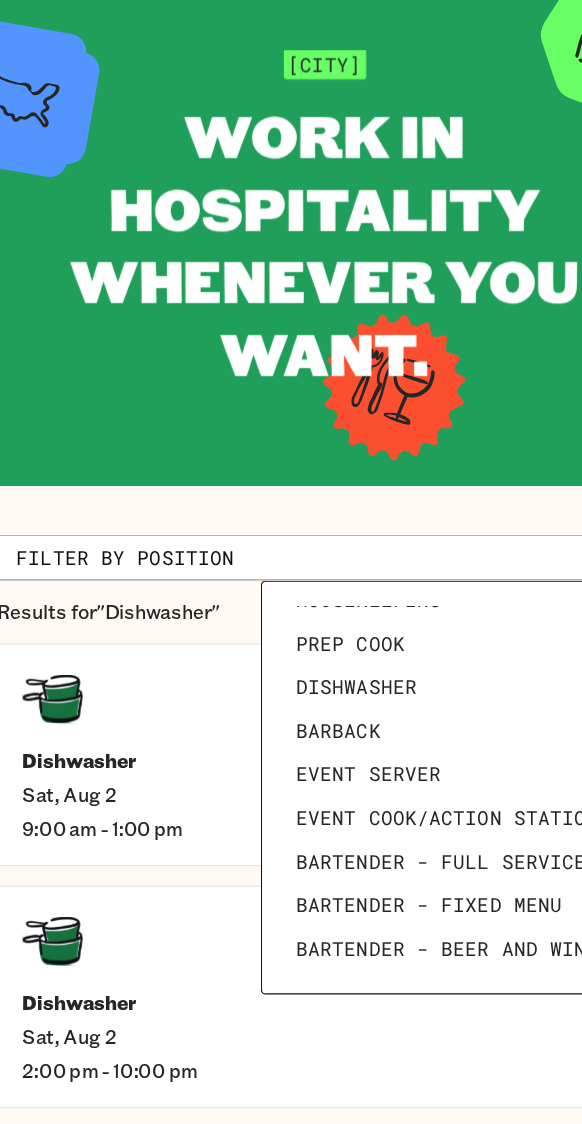 click on "Dishwasher" at bounding box center (407, 656) 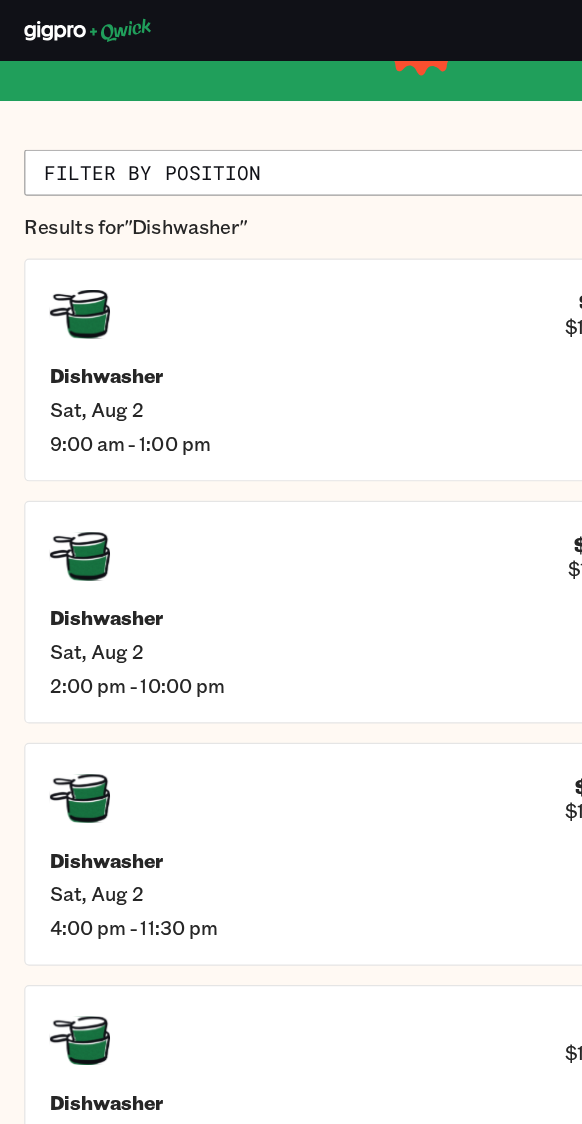 scroll, scrollTop: 400, scrollLeft: 0, axis: vertical 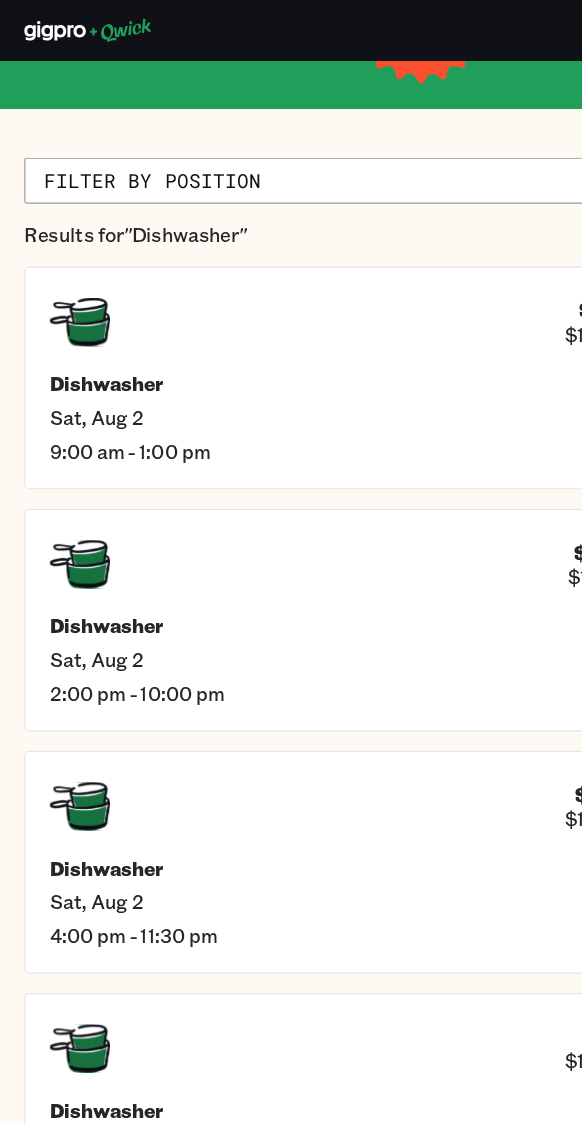 click on "Dishwasher $[PRICE] $[PRICE]/hr [DAY], [MONTH] [DATE] [TIME] - [TIME]" at bounding box center [291, 512] 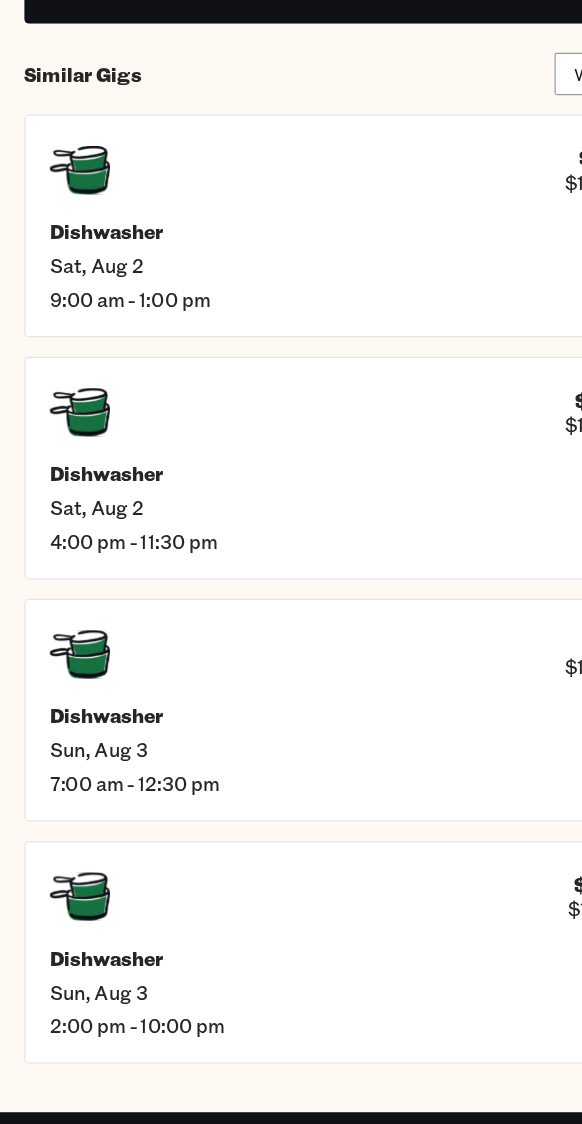 scroll, scrollTop: 731, scrollLeft: 0, axis: vertical 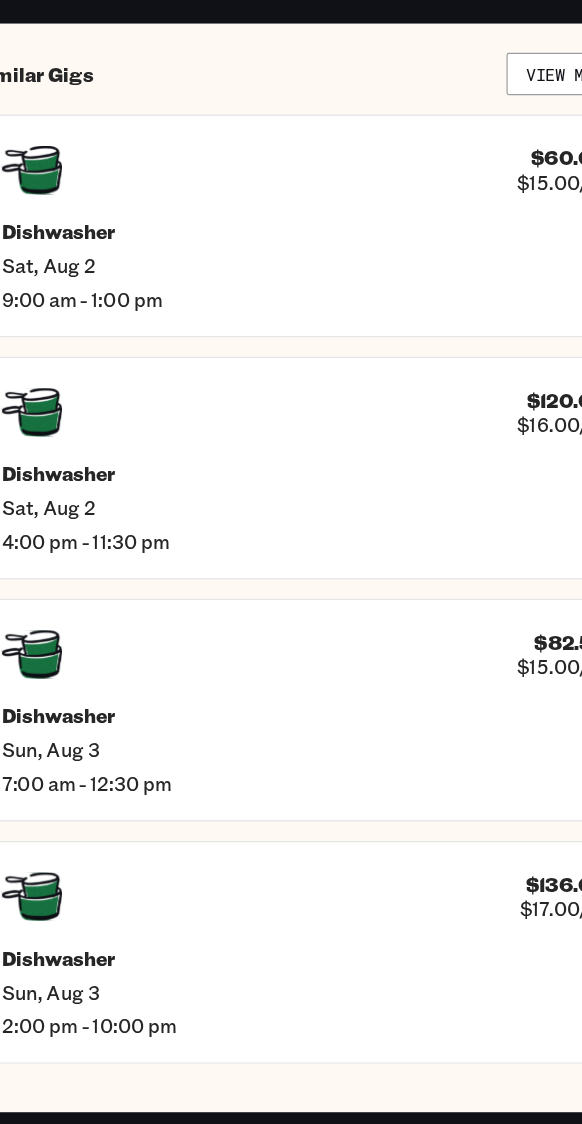 click on "Dishwasher" at bounding box center [291, 461] 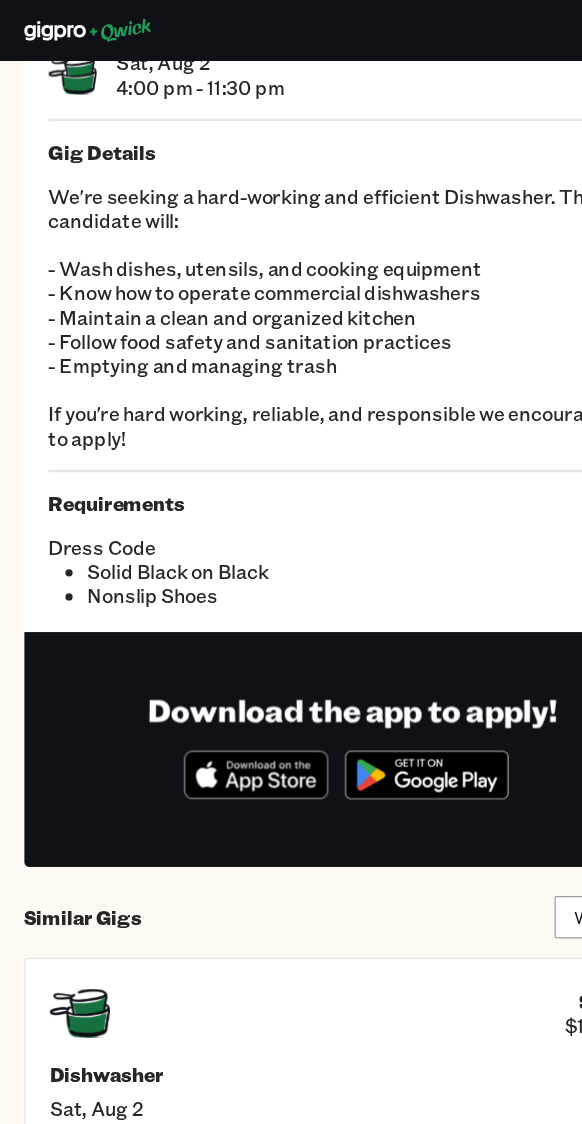 scroll, scrollTop: 0, scrollLeft: 0, axis: both 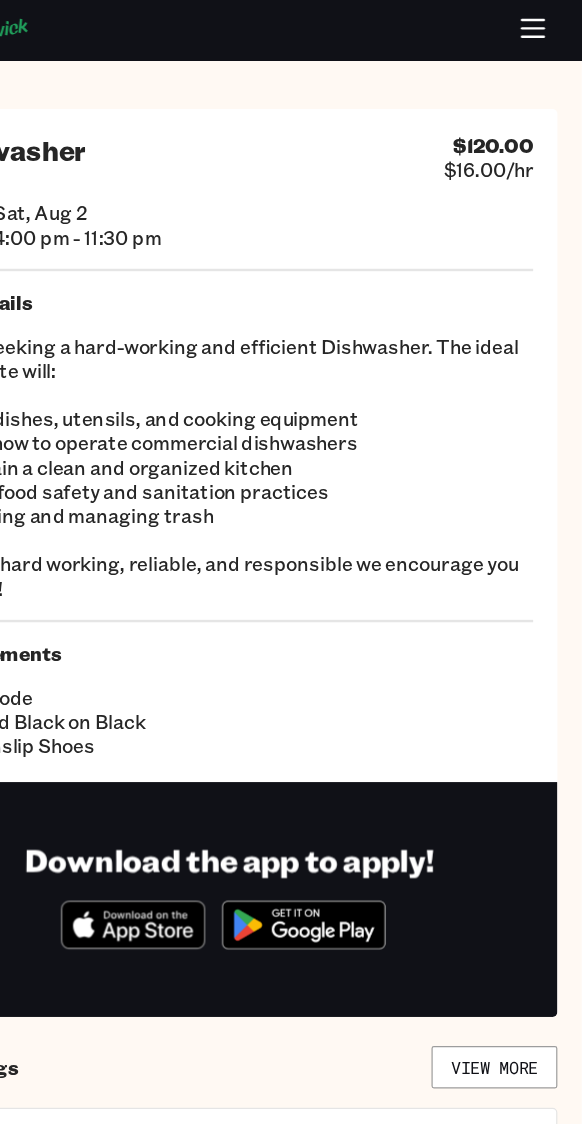 click 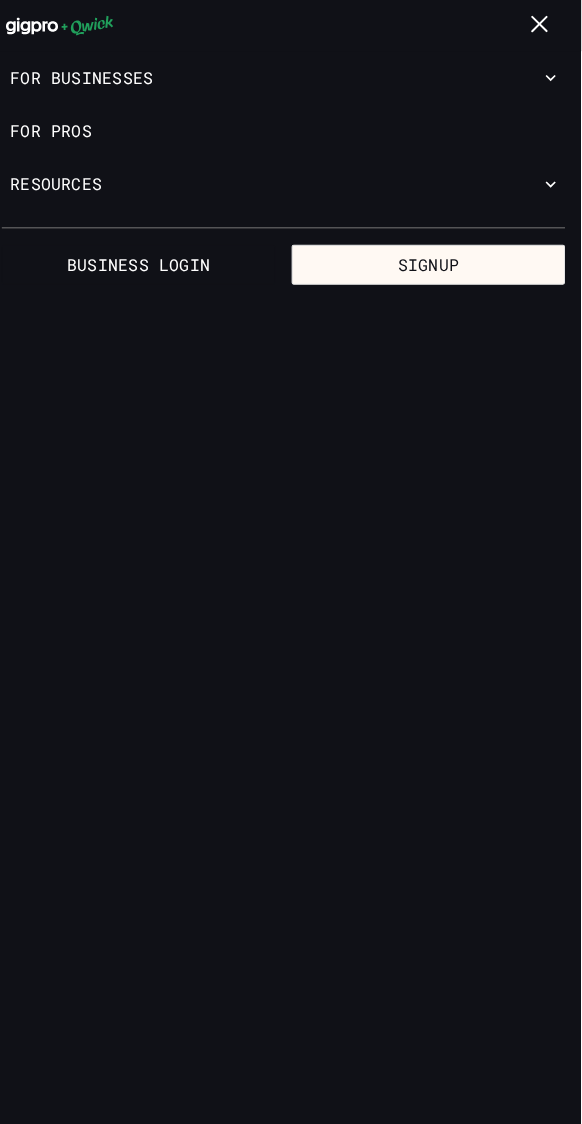 scroll, scrollTop: 0, scrollLeft: 0, axis: both 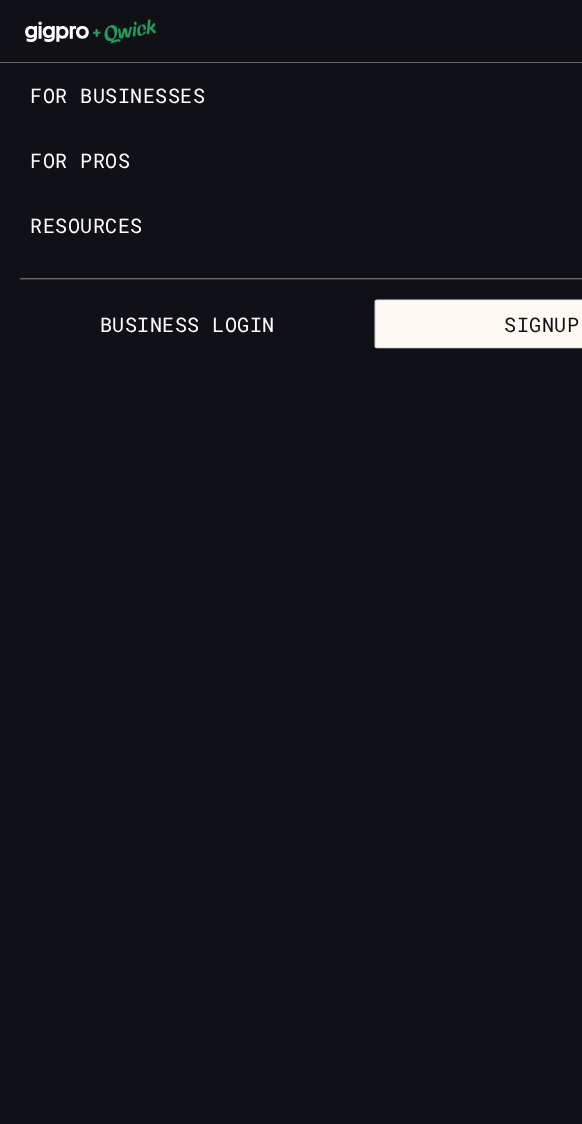 click on "For Pros" at bounding box center (291, 128) 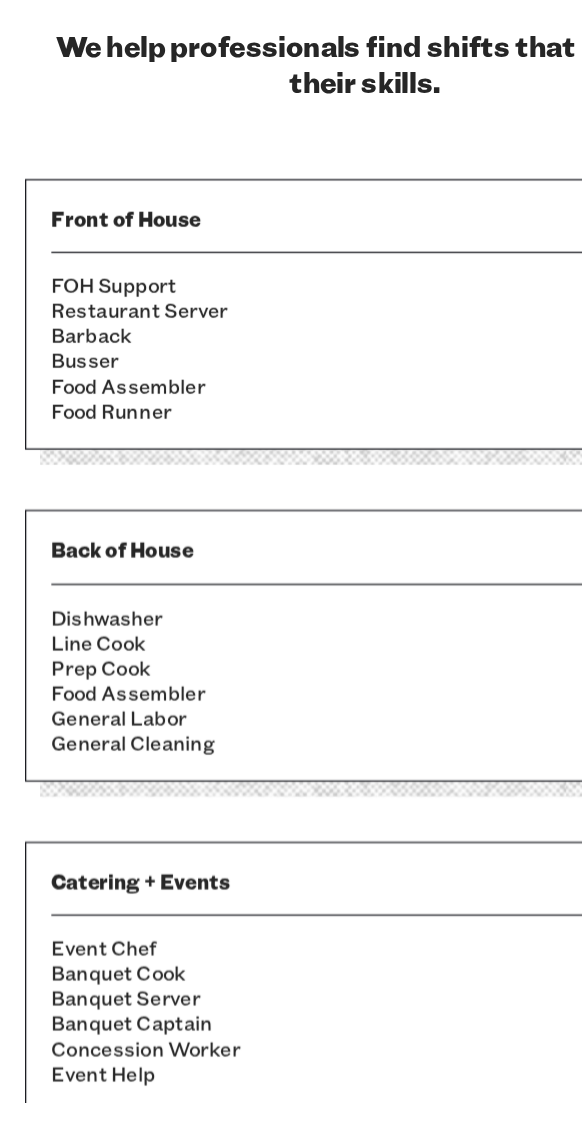 scroll, scrollTop: 354, scrollLeft: 0, axis: vertical 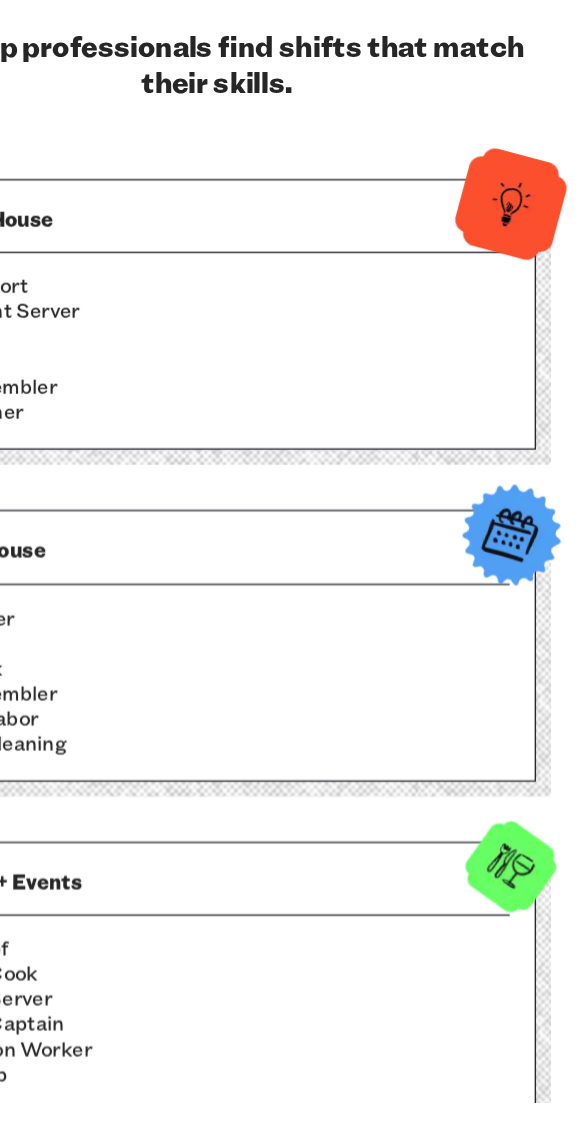 click at bounding box center [526, 670] 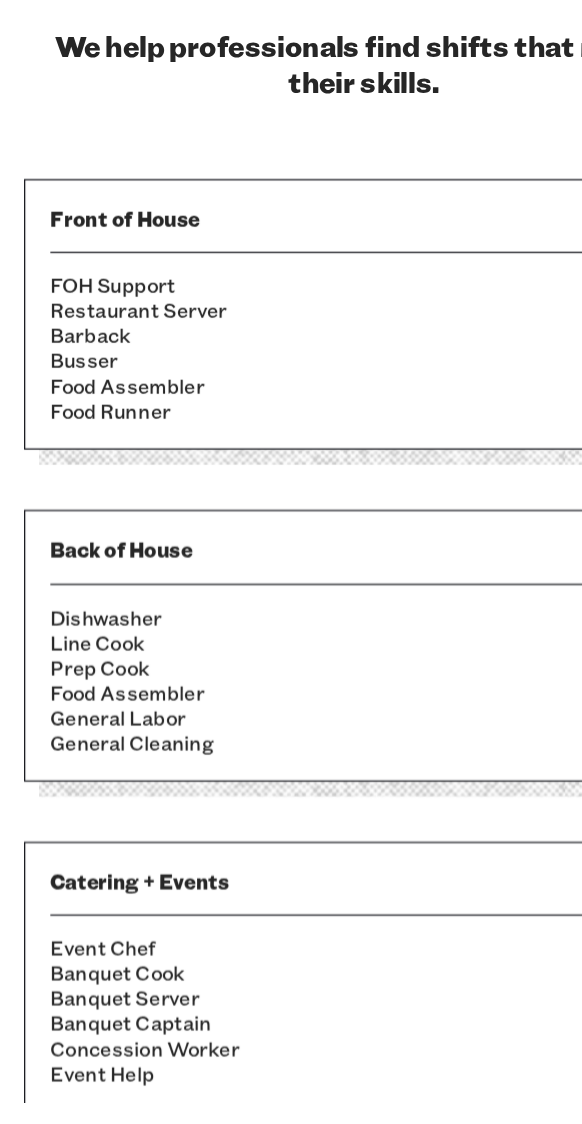 click on "Food Assembler" at bounding box center [283, 796] 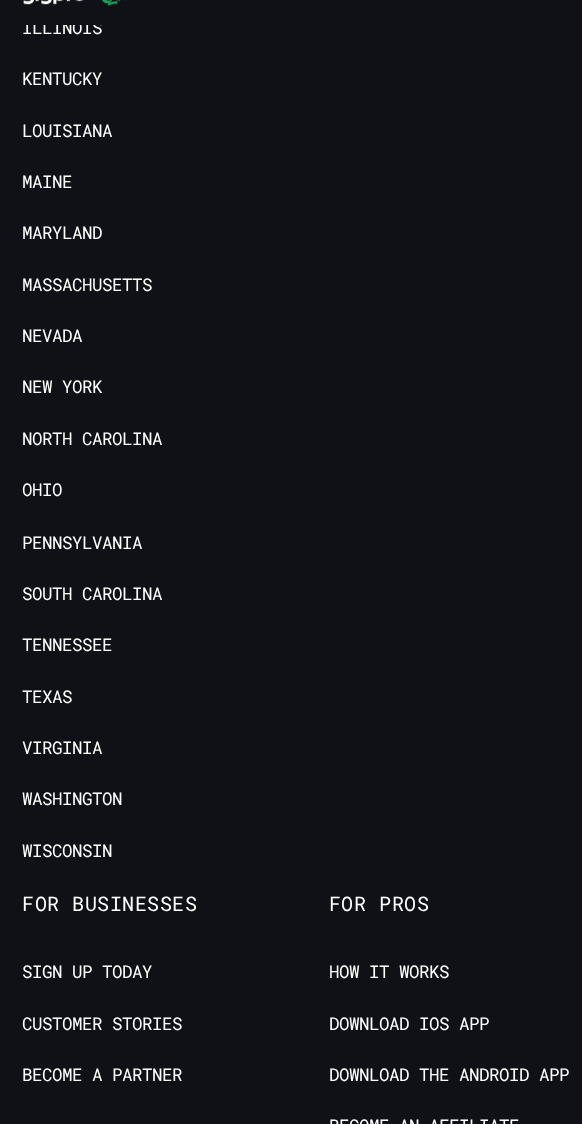 scroll, scrollTop: 5332, scrollLeft: 0, axis: vertical 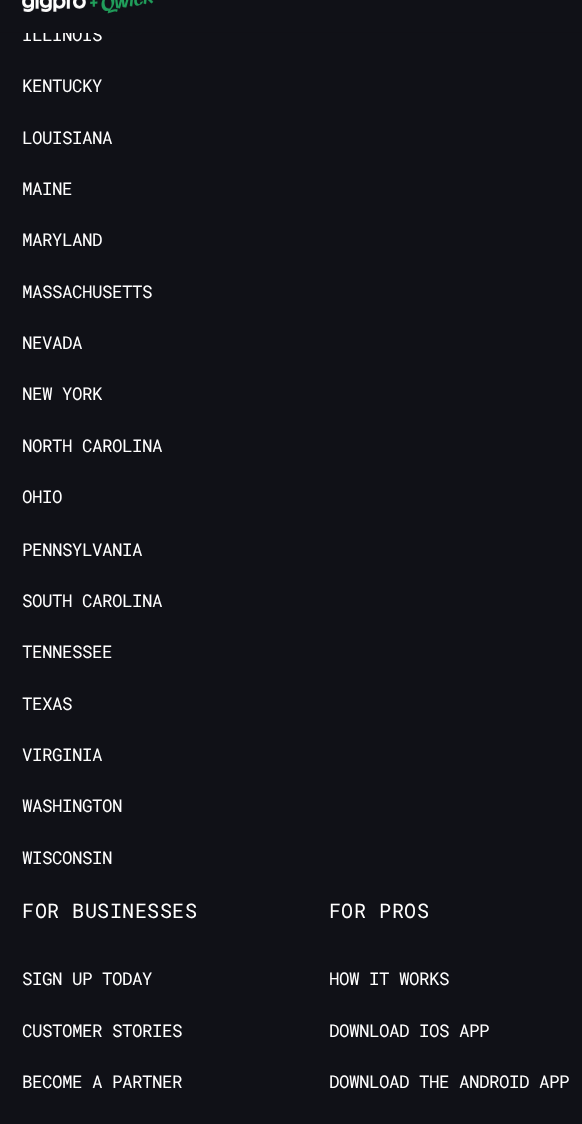 click on "South Carolina" at bounding box center (76, 504) 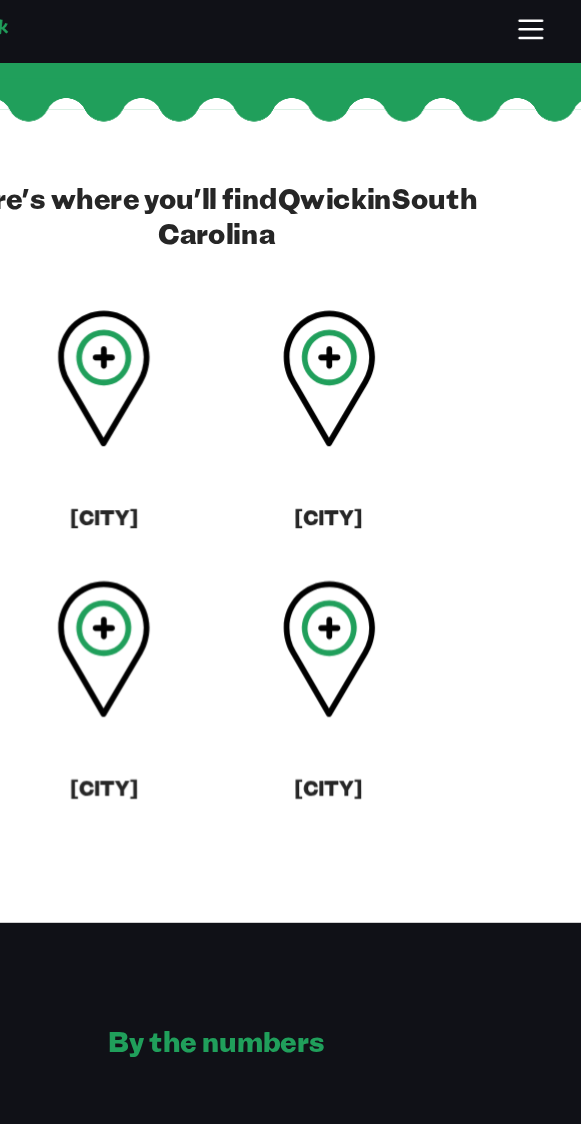 scroll, scrollTop: 666, scrollLeft: 0, axis: vertical 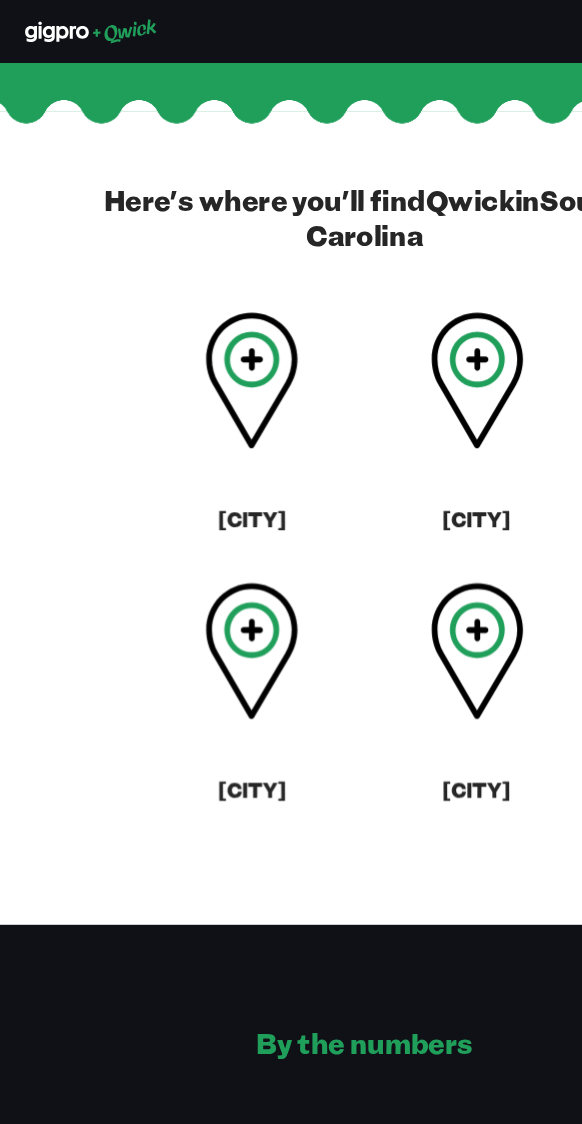 click 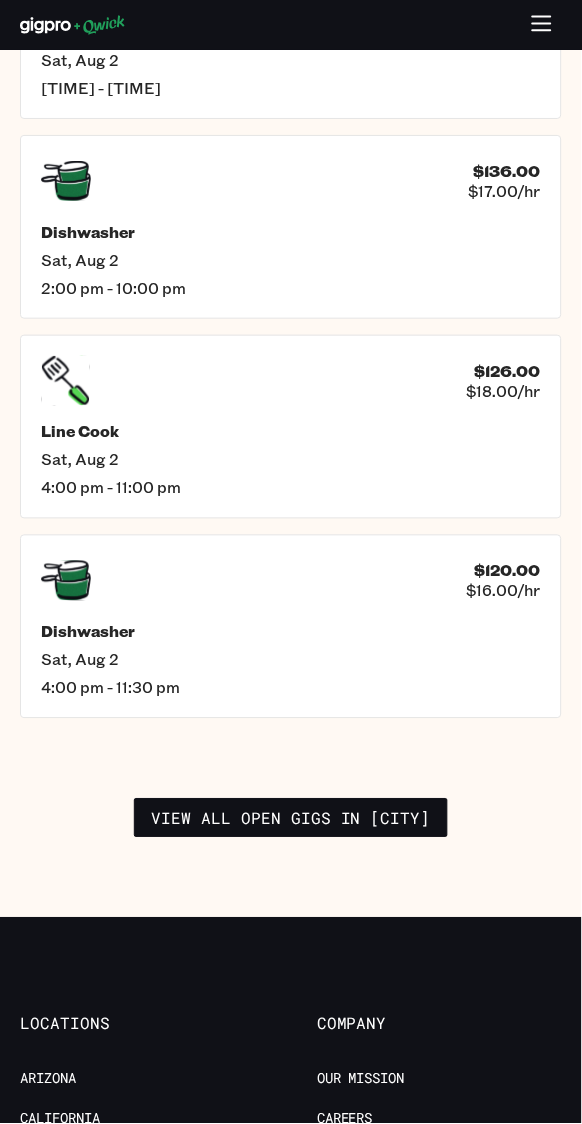 scroll, scrollTop: 4690, scrollLeft: 0, axis: vertical 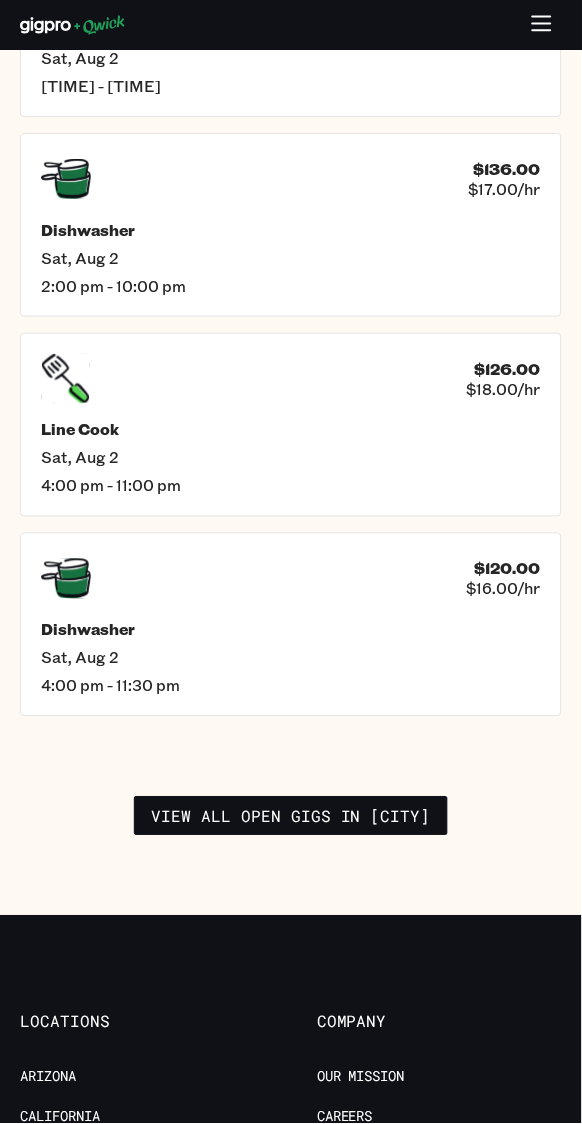click on "View all open gigs in   Greenville" at bounding box center (291, 817) 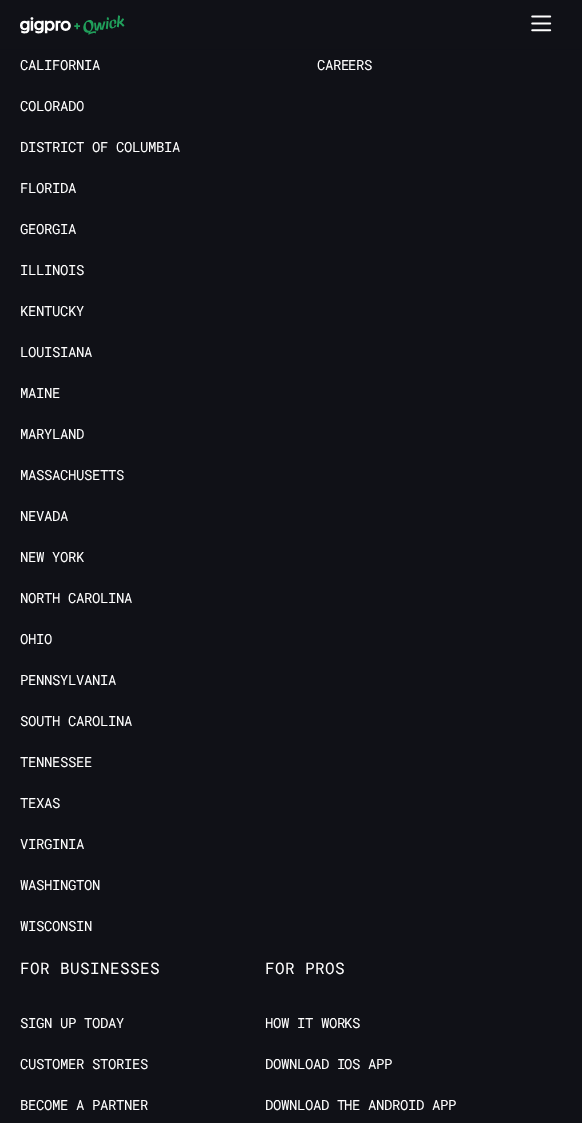 scroll, scrollTop: 4087, scrollLeft: 0, axis: vertical 